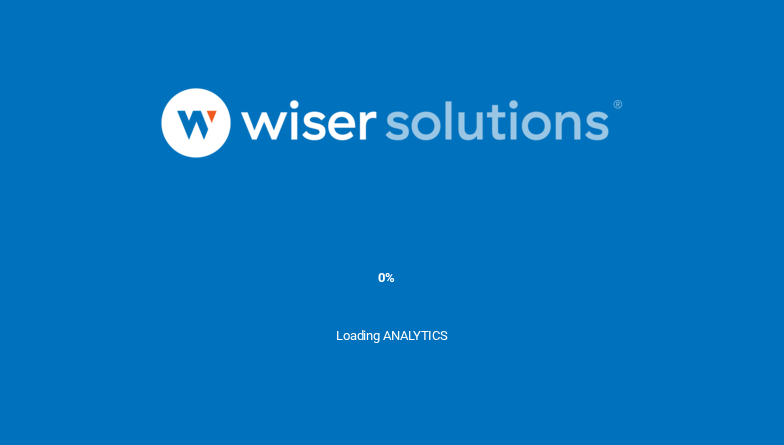 scroll, scrollTop: 0, scrollLeft: 0, axis: both 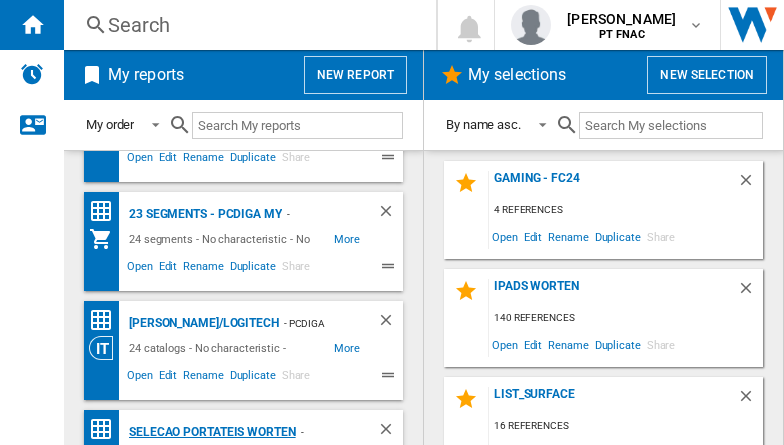 click on "Selecao Portateis Worten" 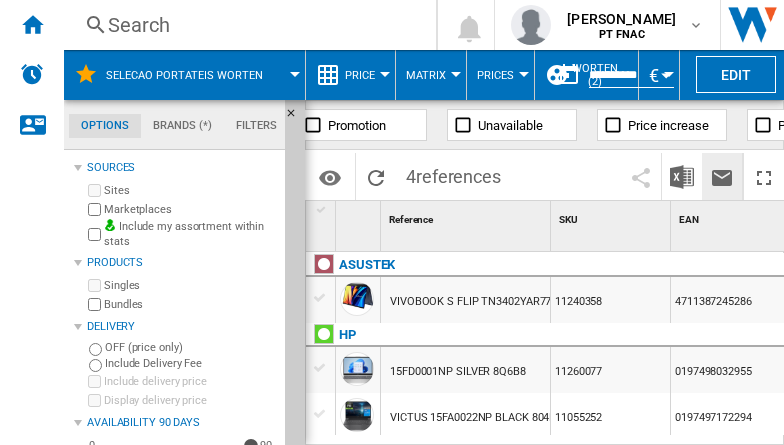 click at bounding box center [722, 178] 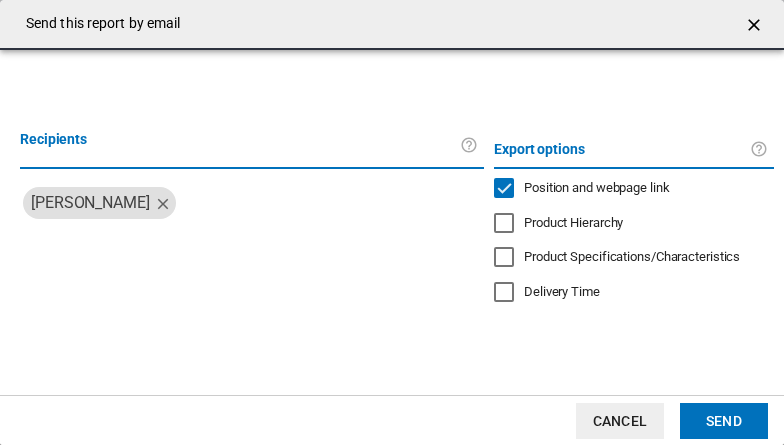 click 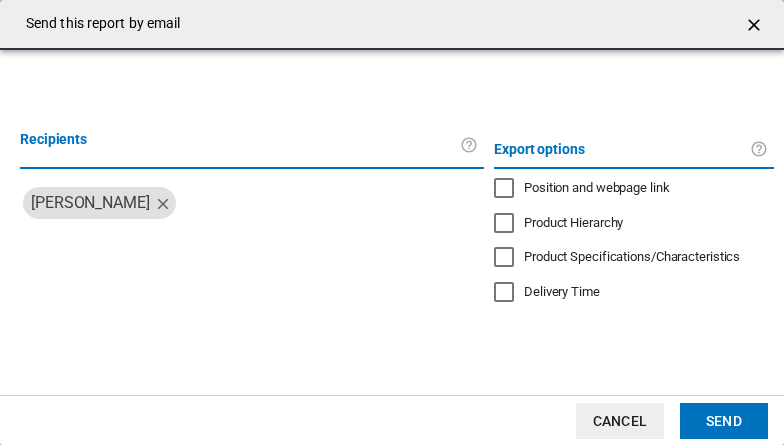 click at bounding box center [210, 243] 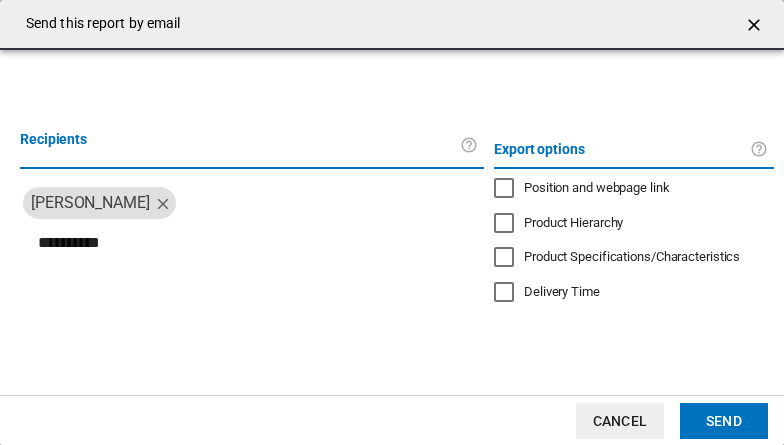 type on "**********" 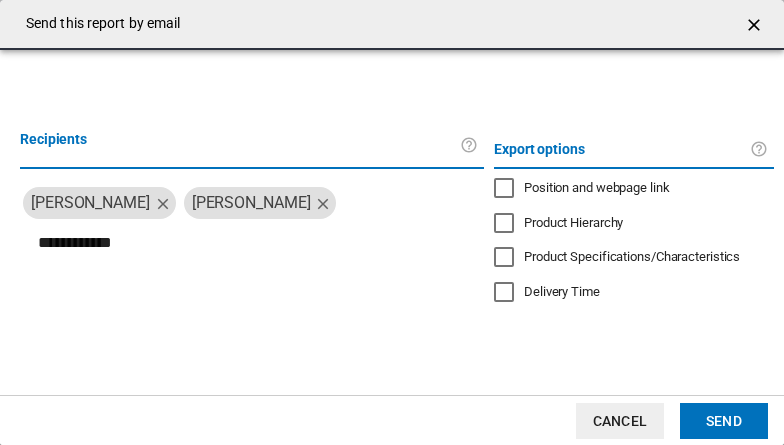 type on "**********" 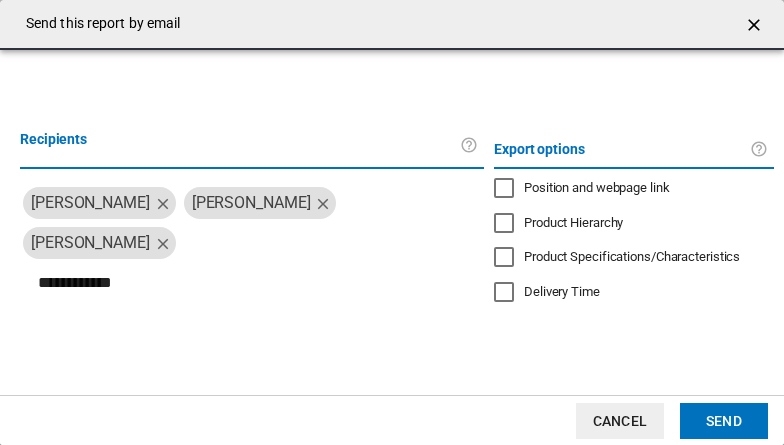 type on "**********" 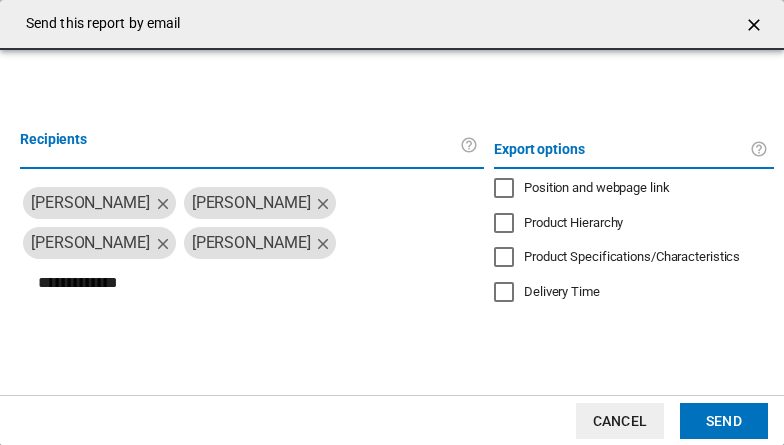type 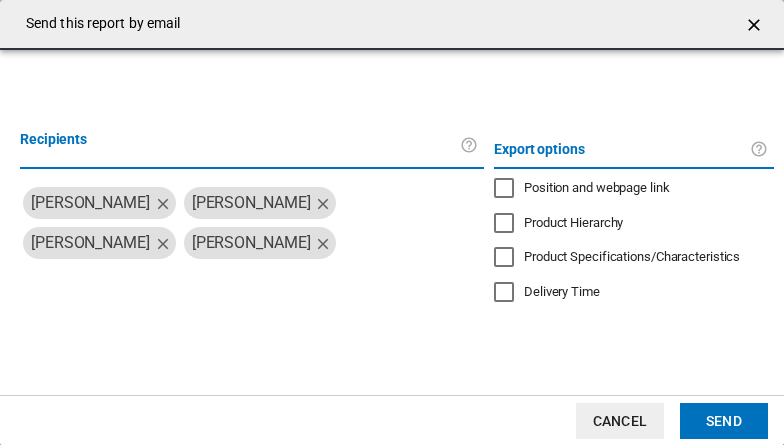 click on "Send" 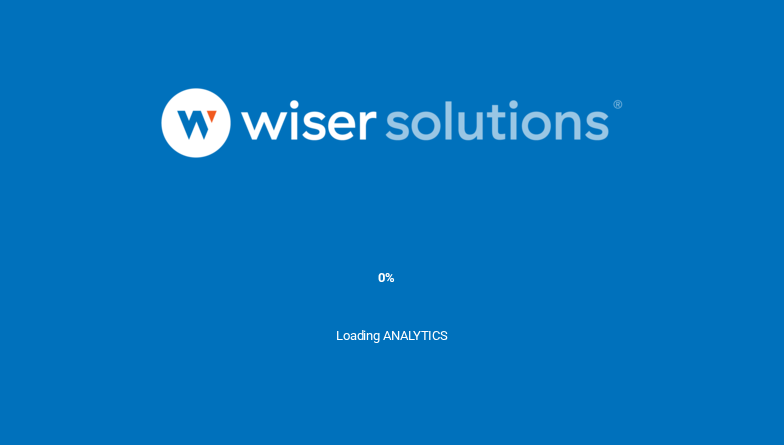 scroll, scrollTop: 0, scrollLeft: 0, axis: both 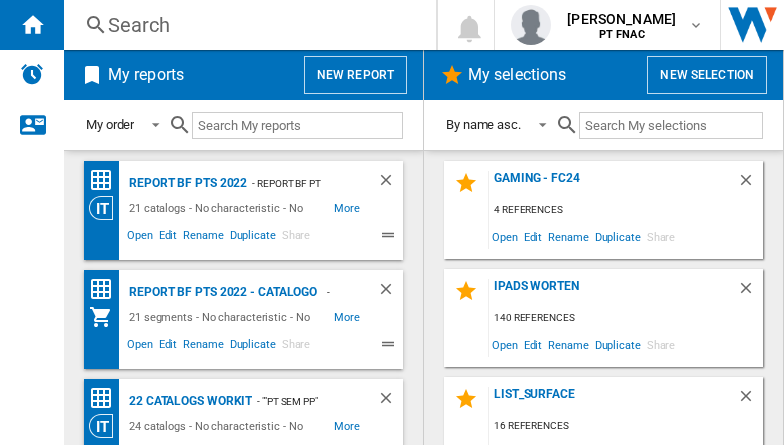 click on "Tablets Samsung Worten" 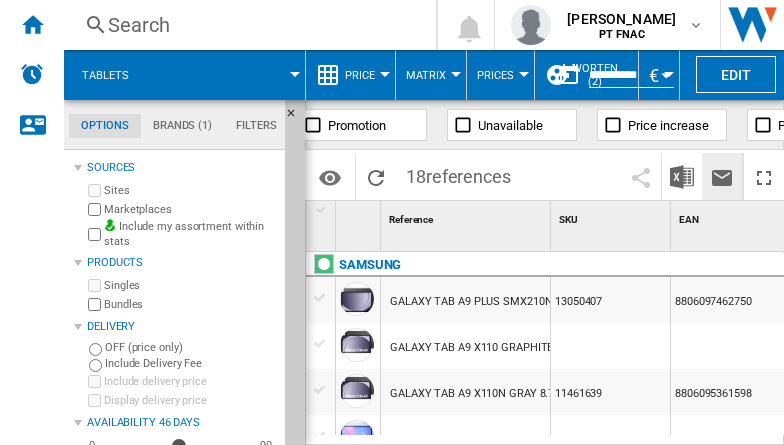 click at bounding box center [722, 178] 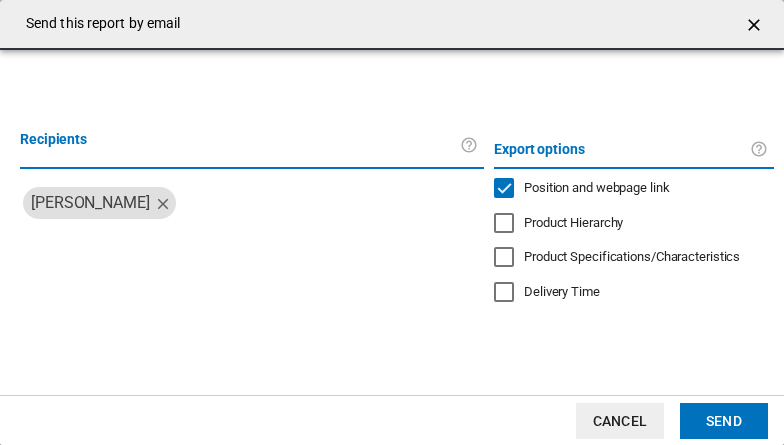 click 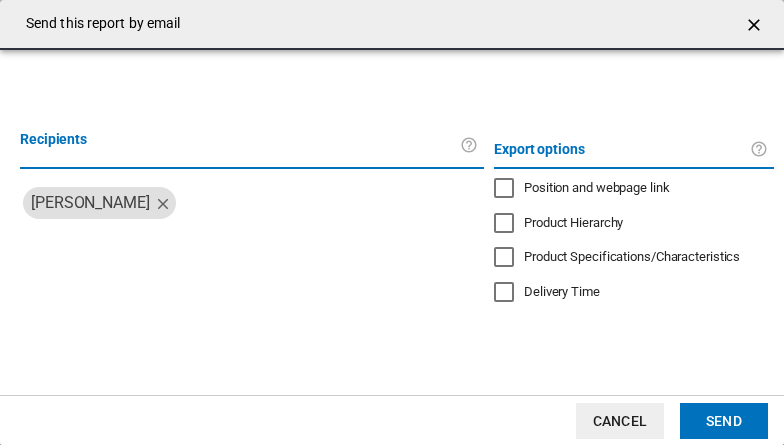 click at bounding box center (210, 243) 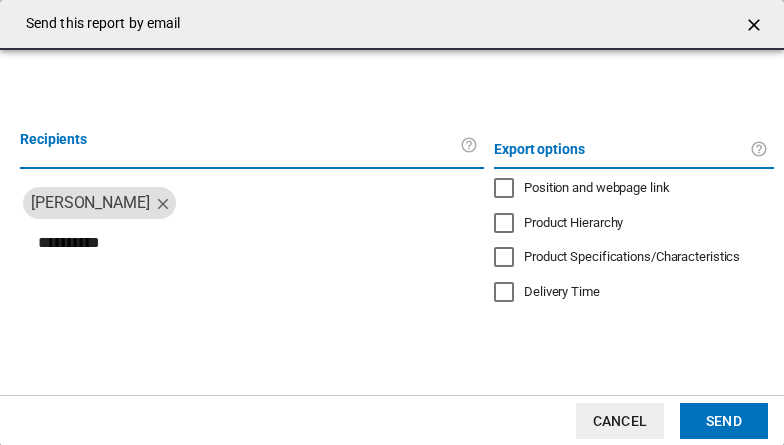 type on "**********" 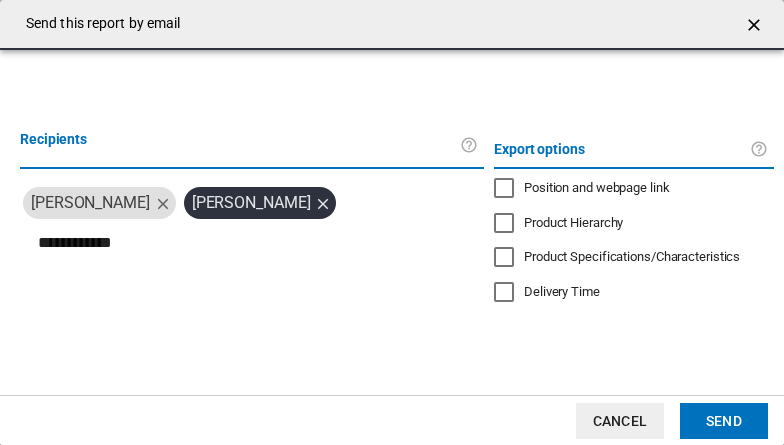 type on "**********" 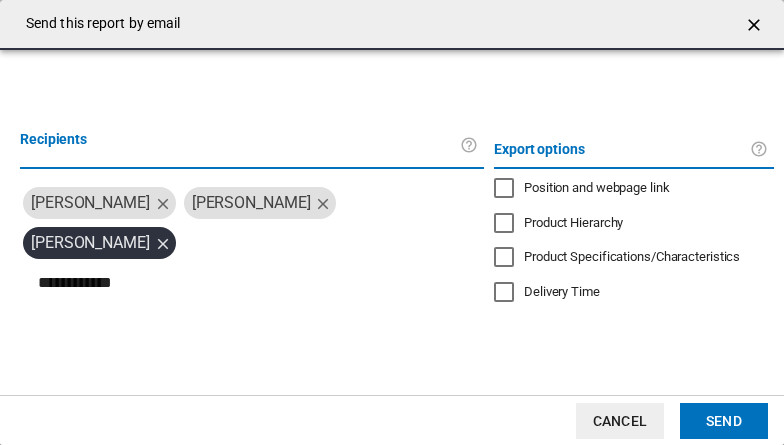 type on "**********" 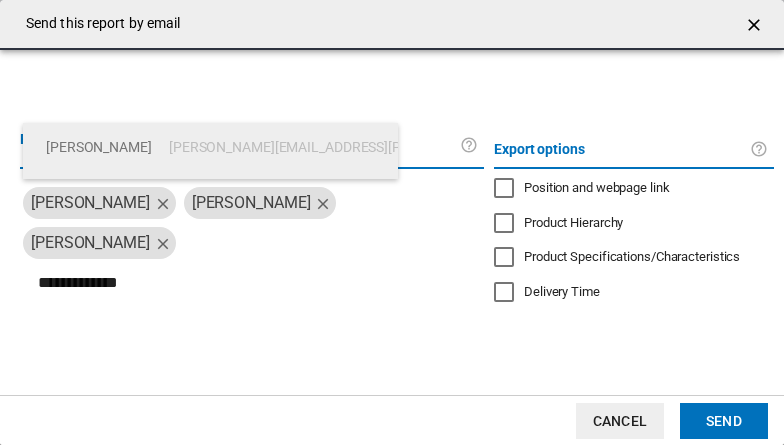 type 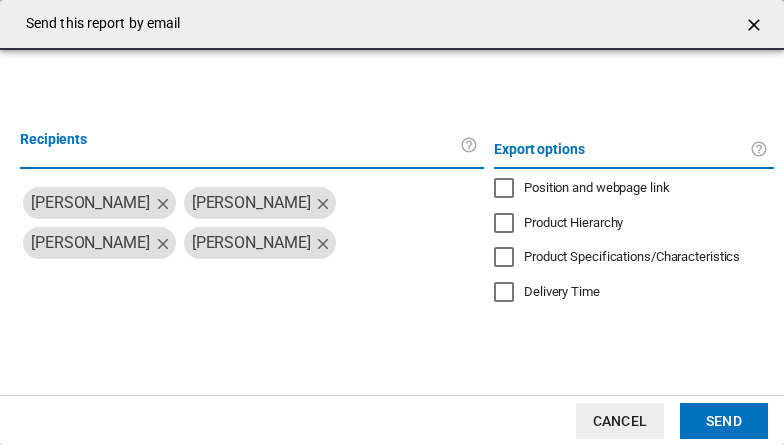 click on "Send" 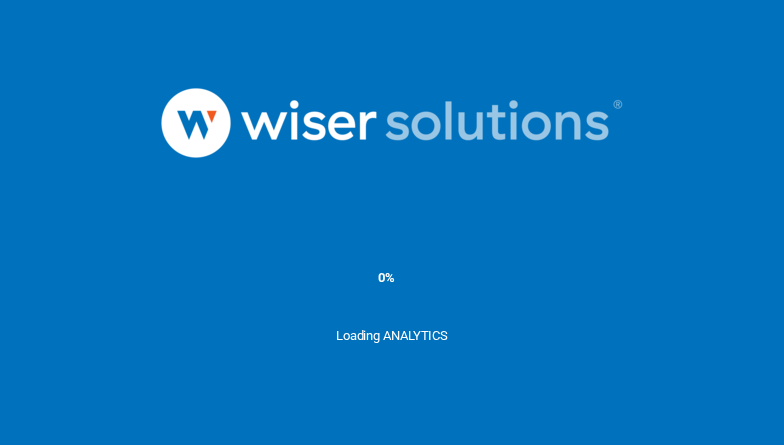 scroll, scrollTop: 0, scrollLeft: 0, axis: both 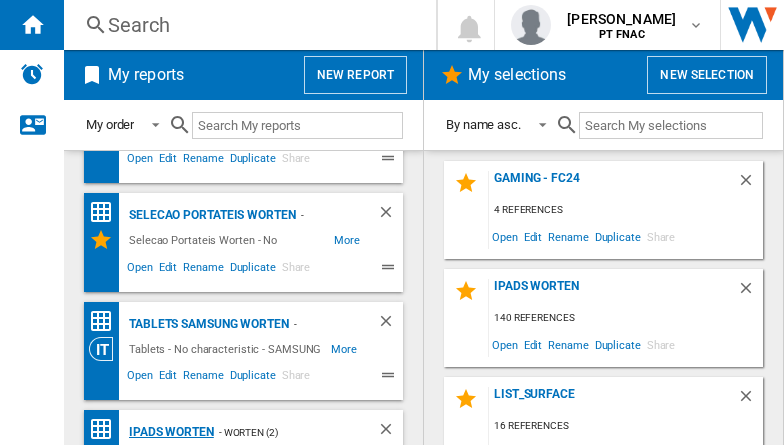 click on "Ipads Worten" 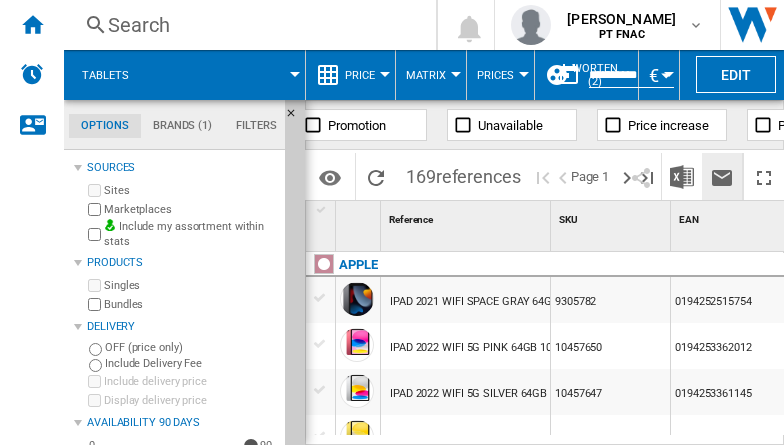 click at bounding box center (722, 178) 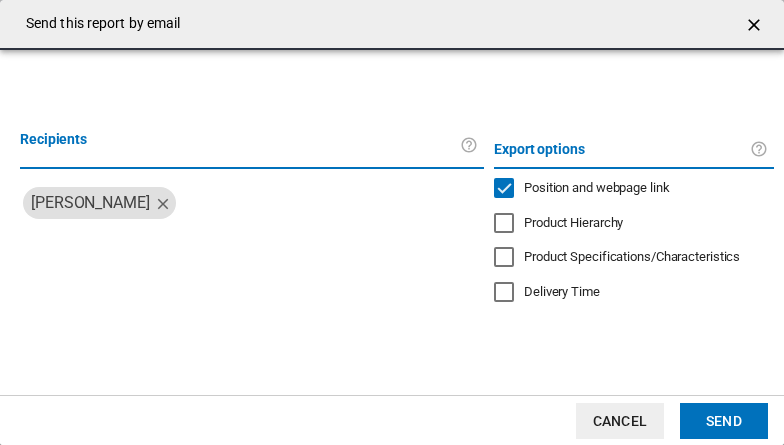 click 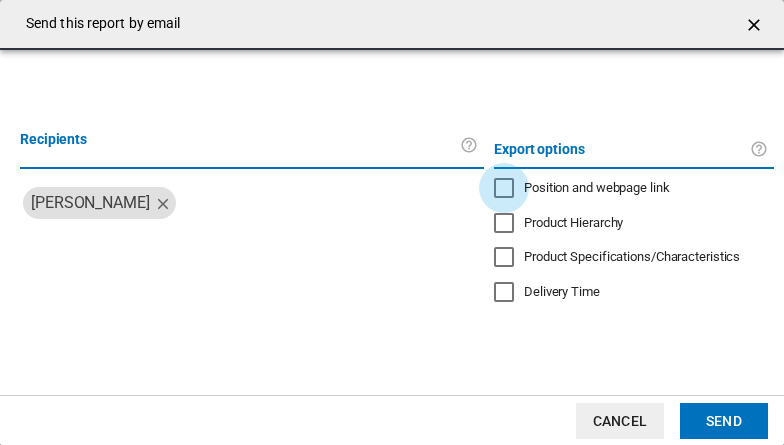 click at bounding box center (210, 243) 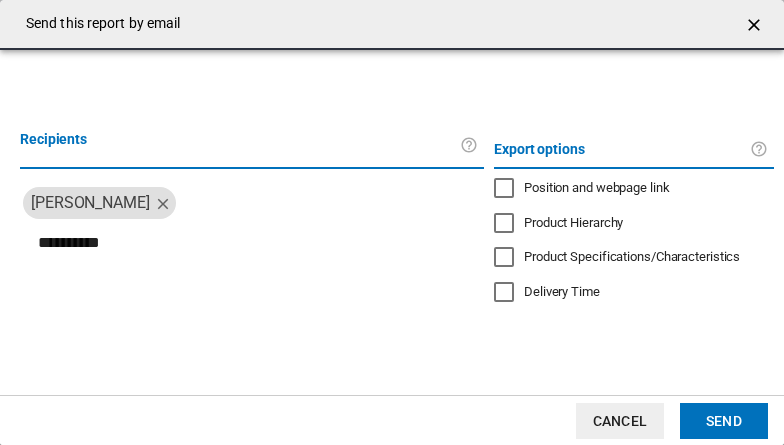 type on "**********" 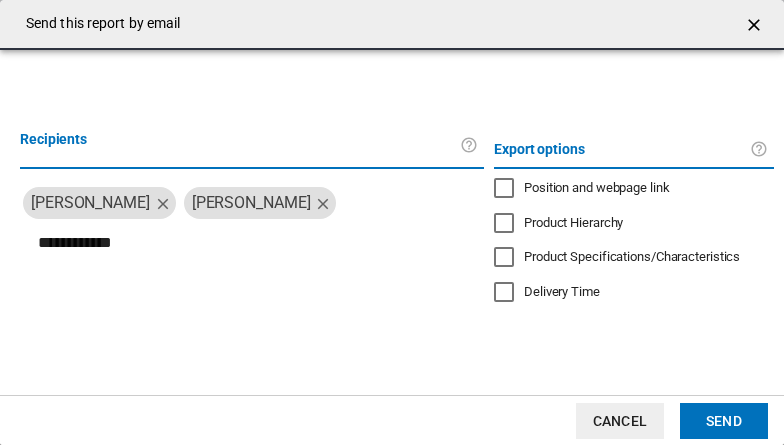 type on "**********" 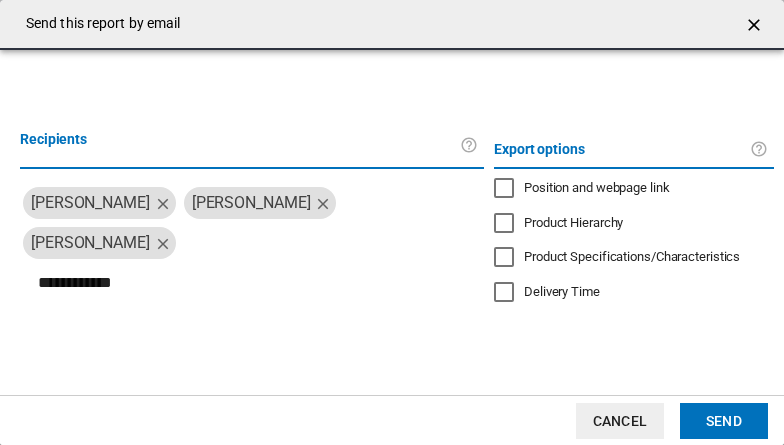 type on "**********" 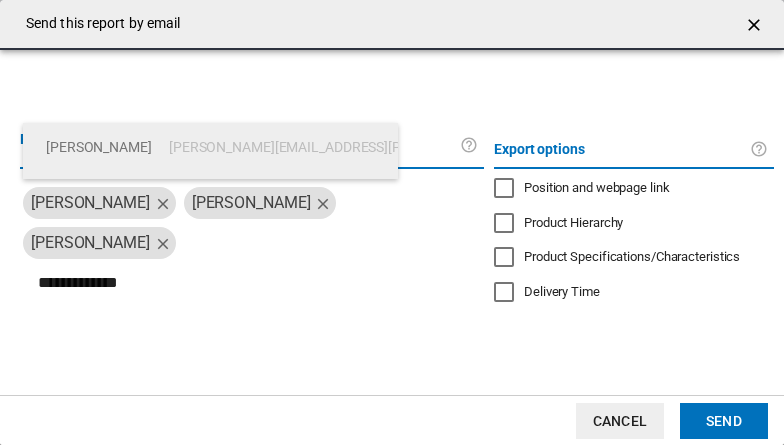 type 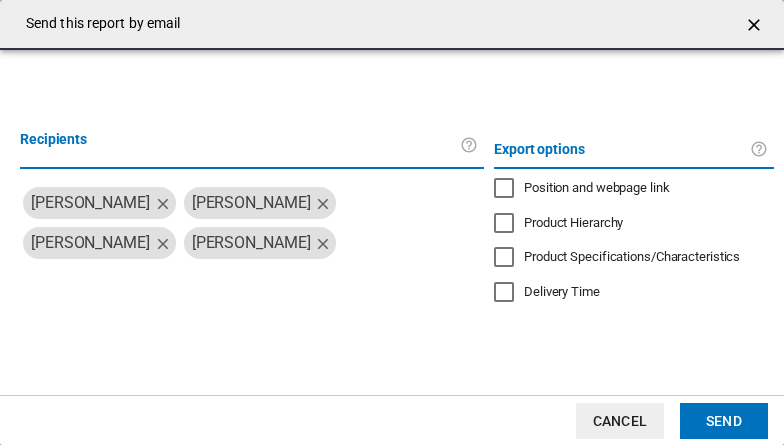 click on "Send" 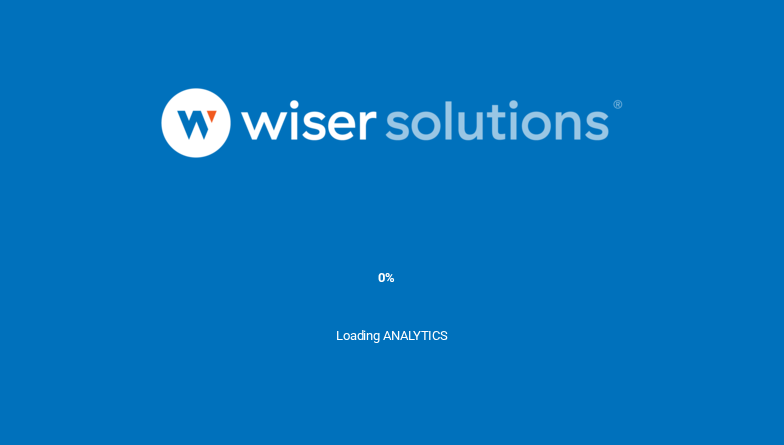 scroll, scrollTop: 0, scrollLeft: 0, axis: both 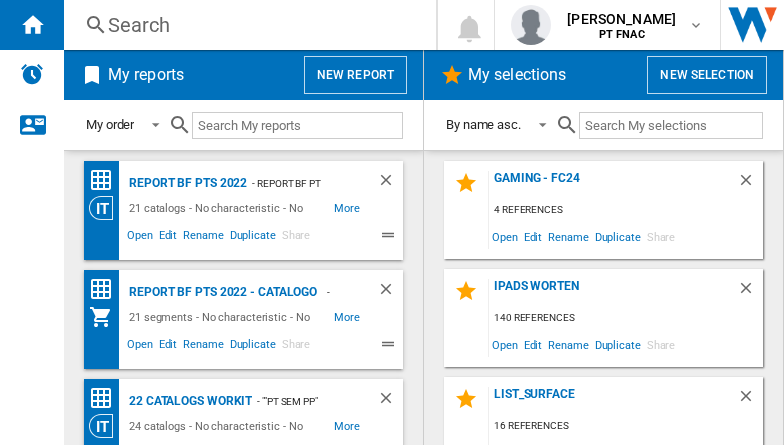click on "Tablets Lenovo Worten" 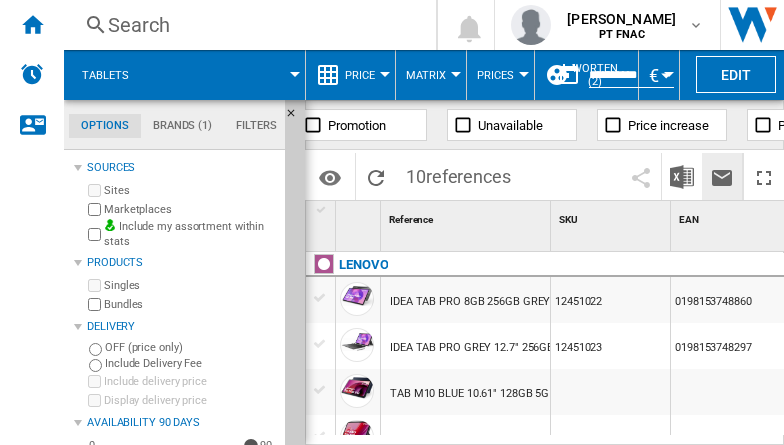click at bounding box center [722, 178] 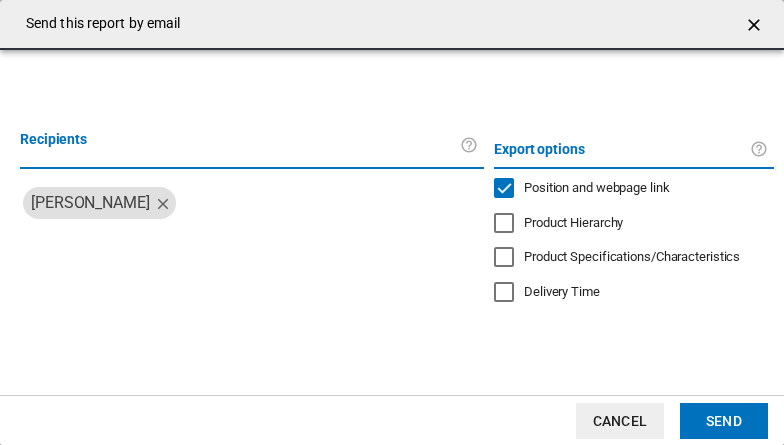 click 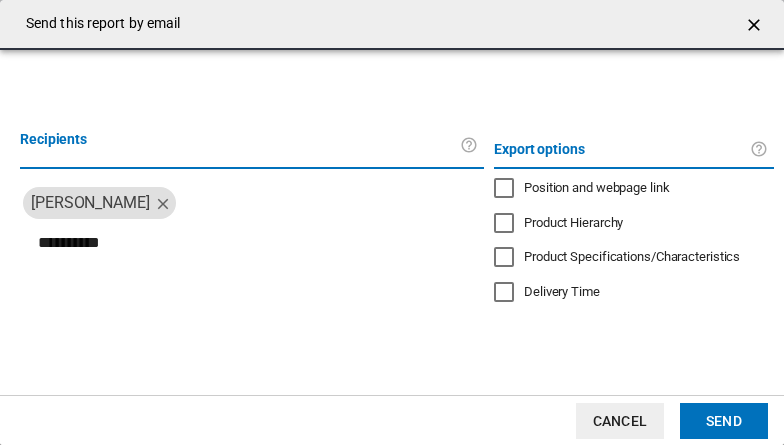 type on "**********" 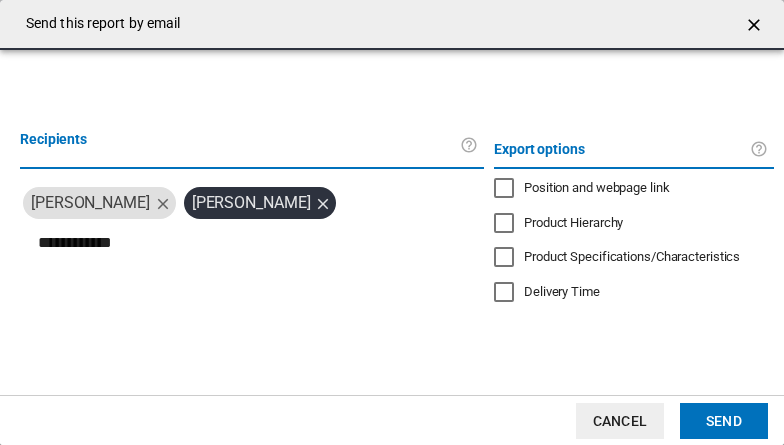 type on "**********" 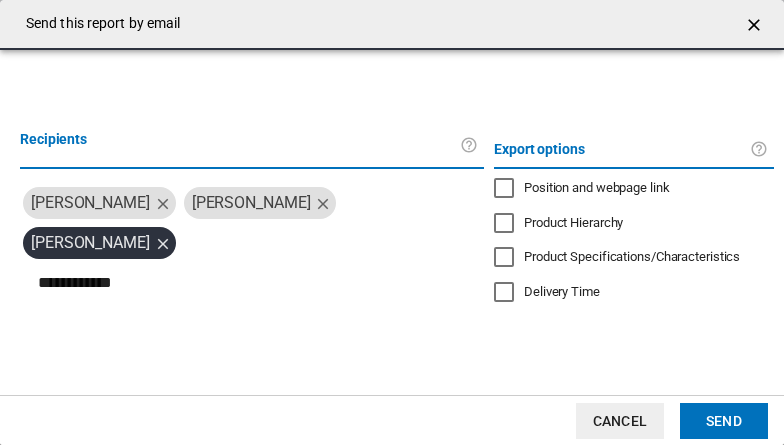 type on "**********" 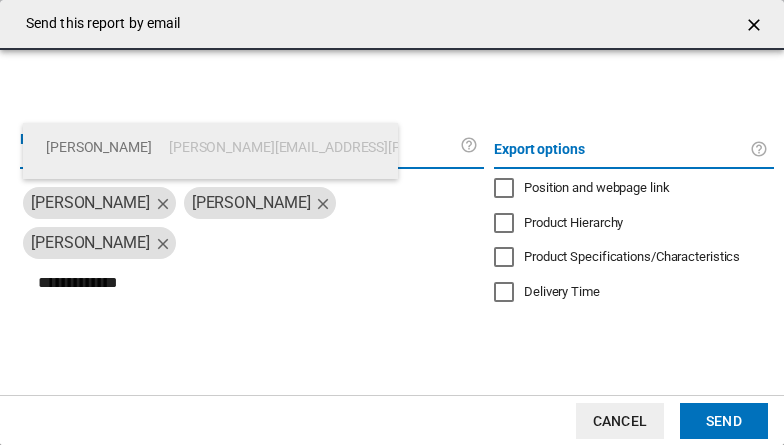 type 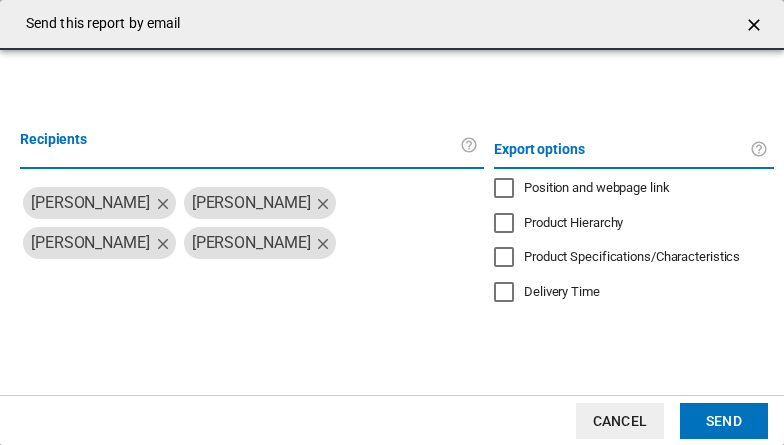 click on "Send" 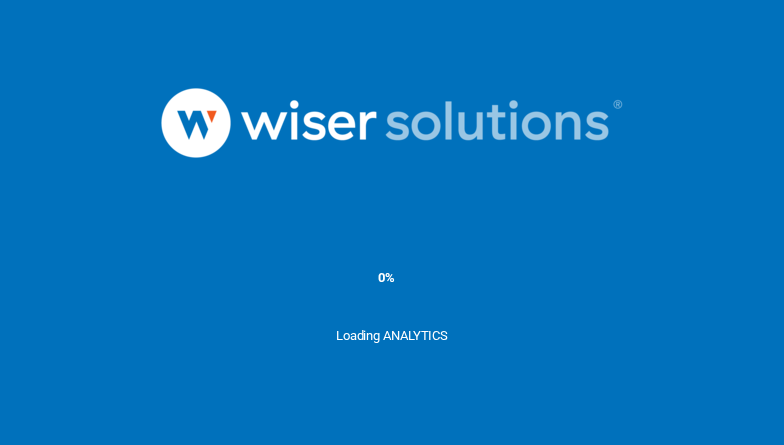 scroll, scrollTop: 0, scrollLeft: 0, axis: both 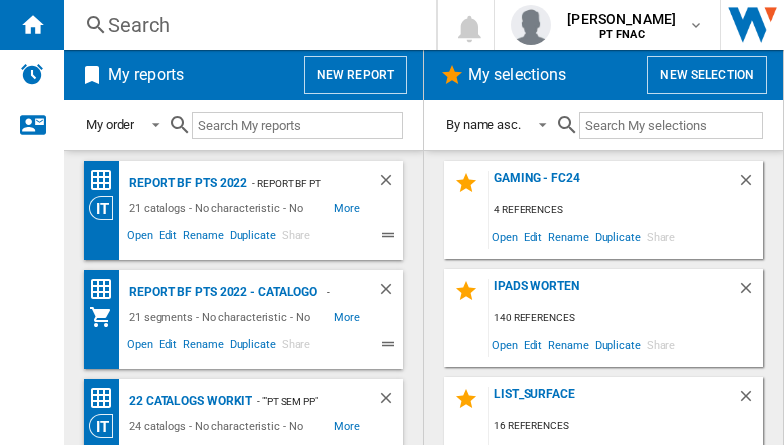 click on "Desktops Apple" 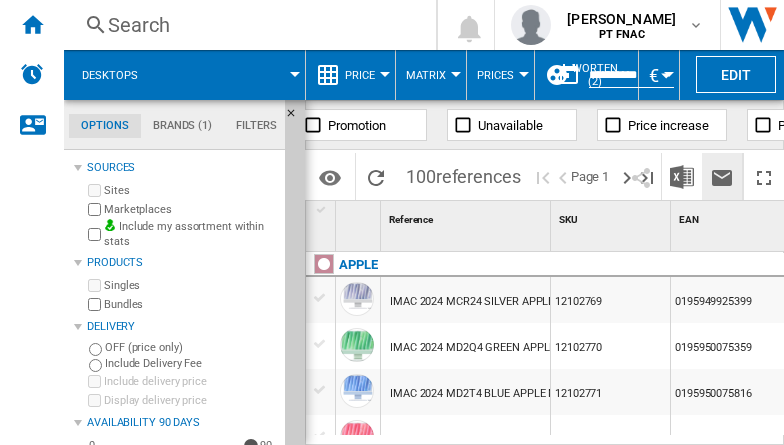 click at bounding box center (722, 178) 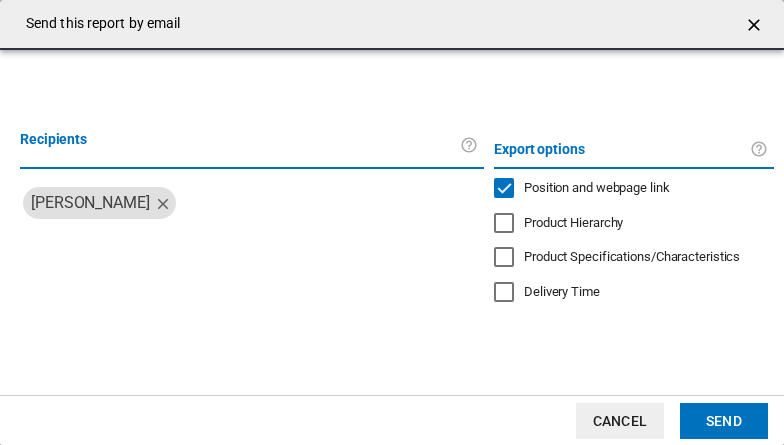 click 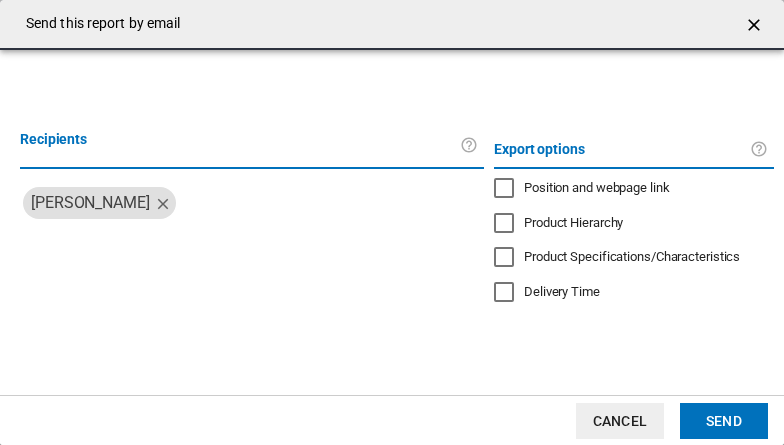 click at bounding box center (210, 243) 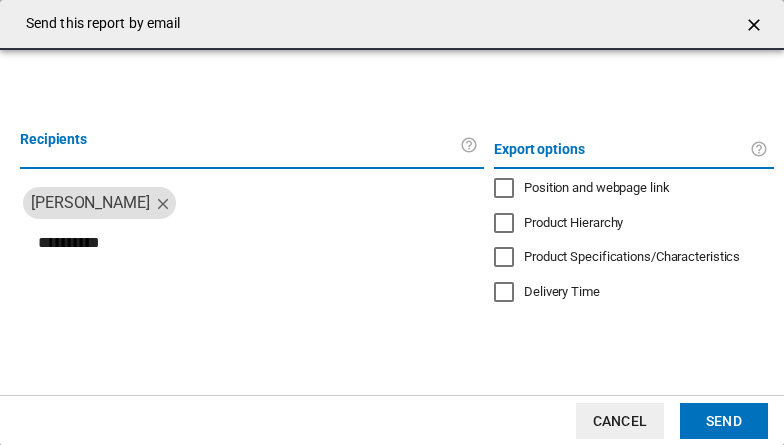 type on "**********" 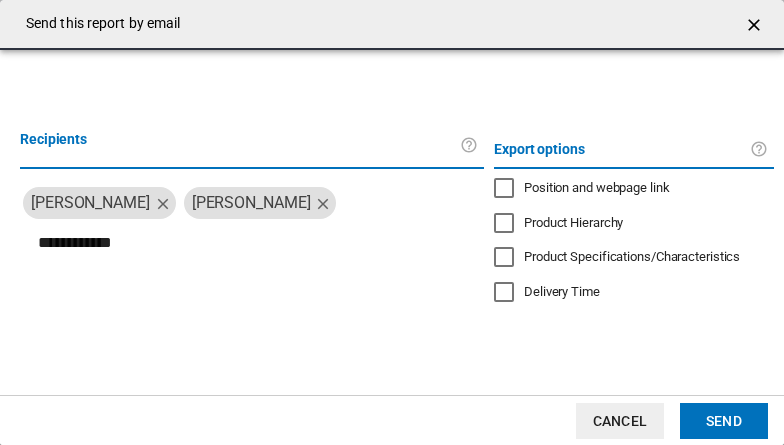 type on "**********" 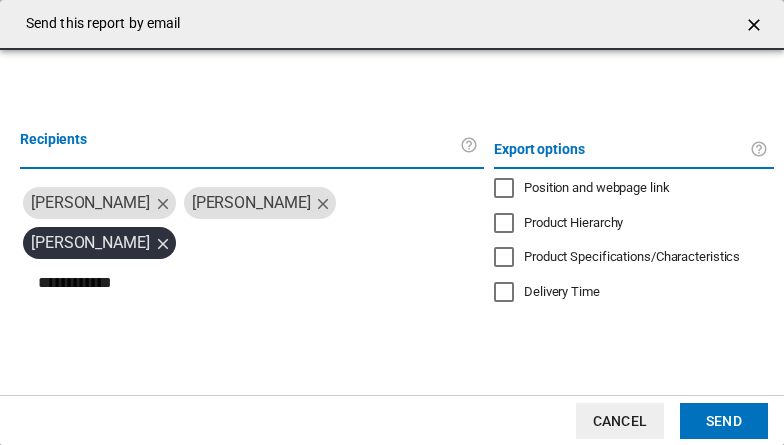 type on "**********" 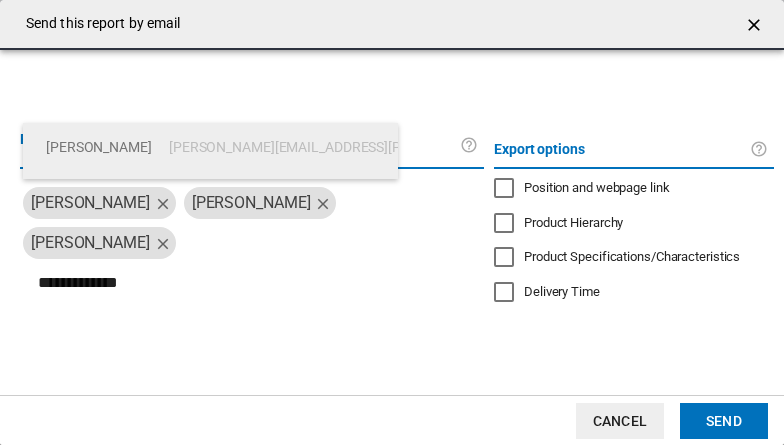 type 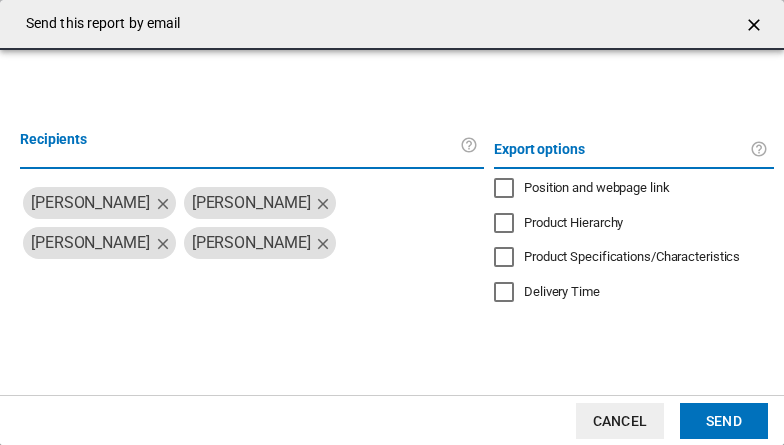 click on "Send" 